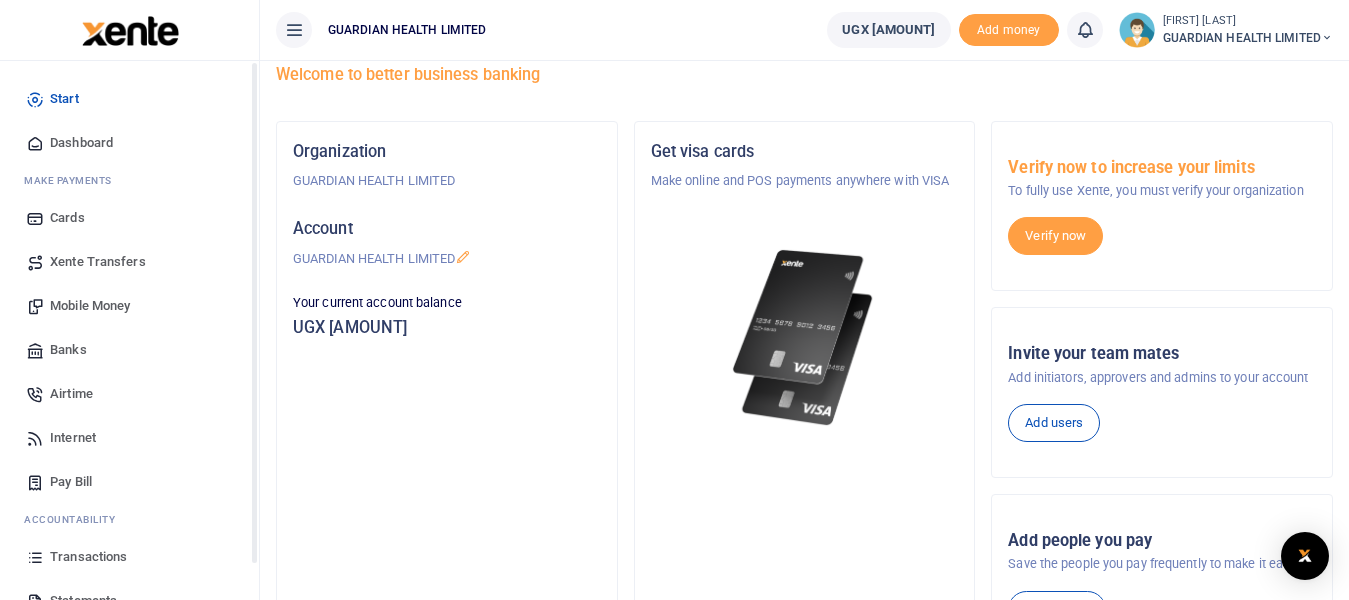 scroll, scrollTop: 0, scrollLeft: 0, axis: both 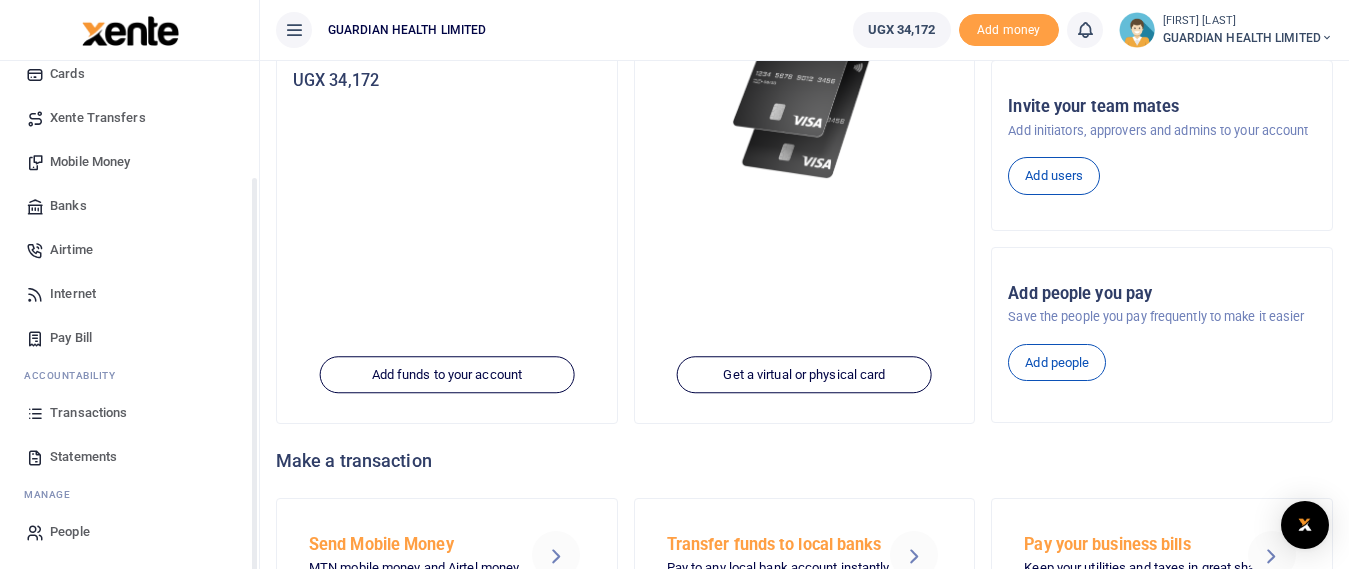 click on "Transactions" at bounding box center [88, 413] 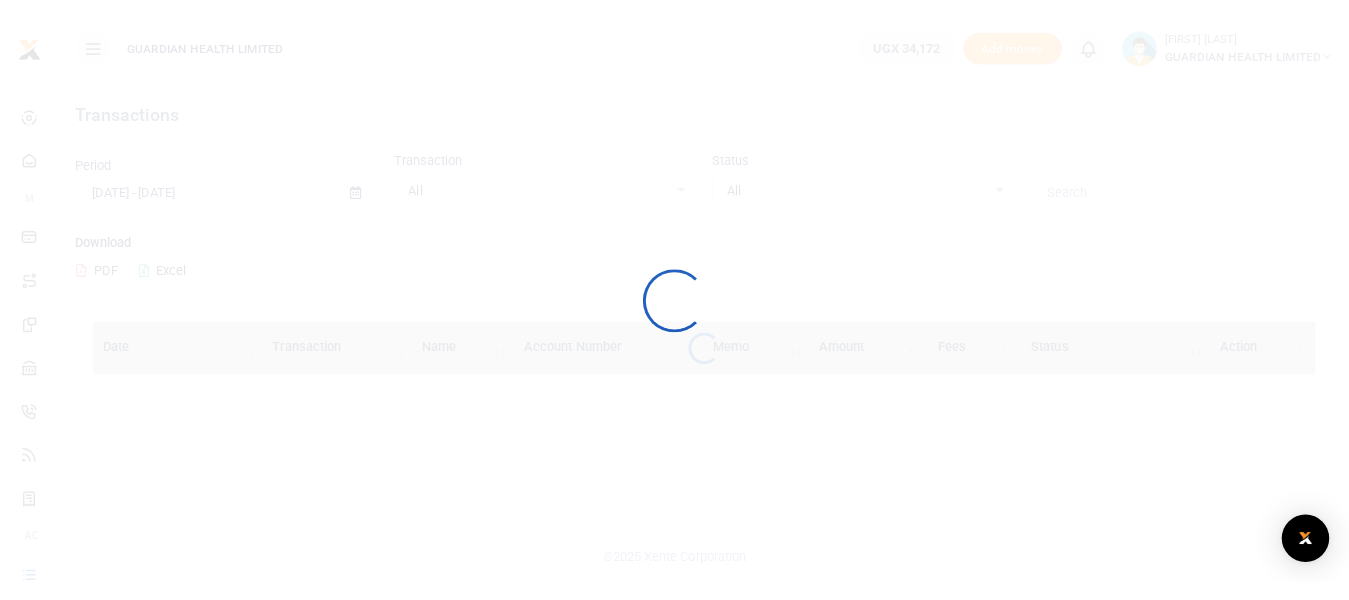 scroll, scrollTop: 0, scrollLeft: 0, axis: both 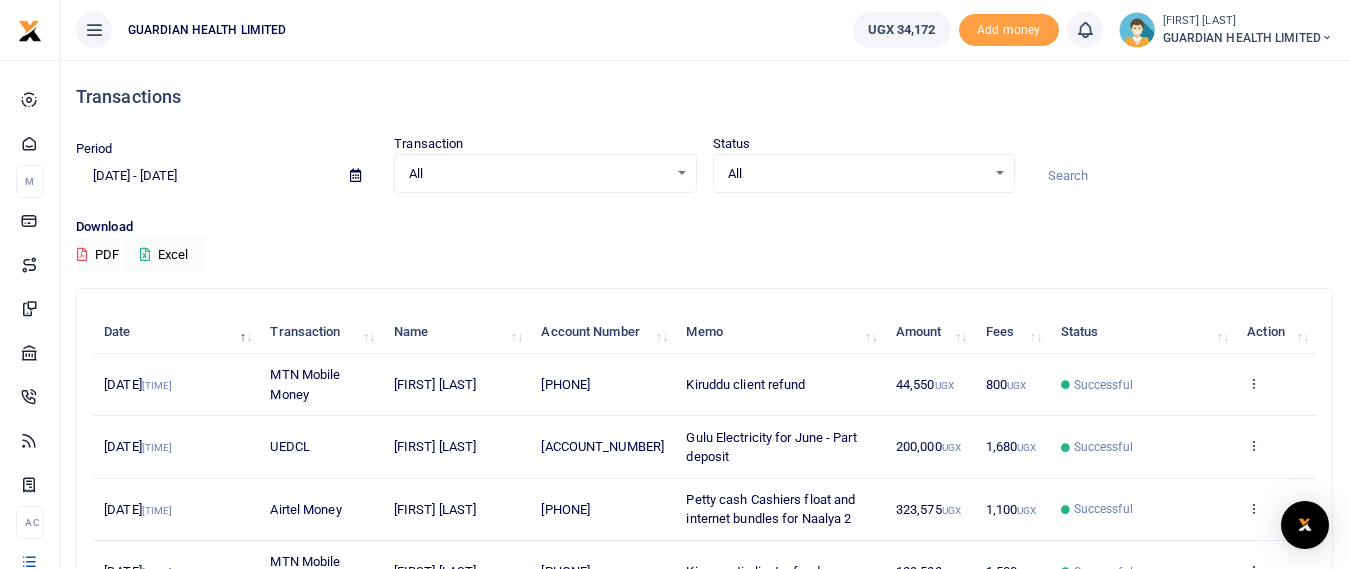 click at bounding box center [355, 175] 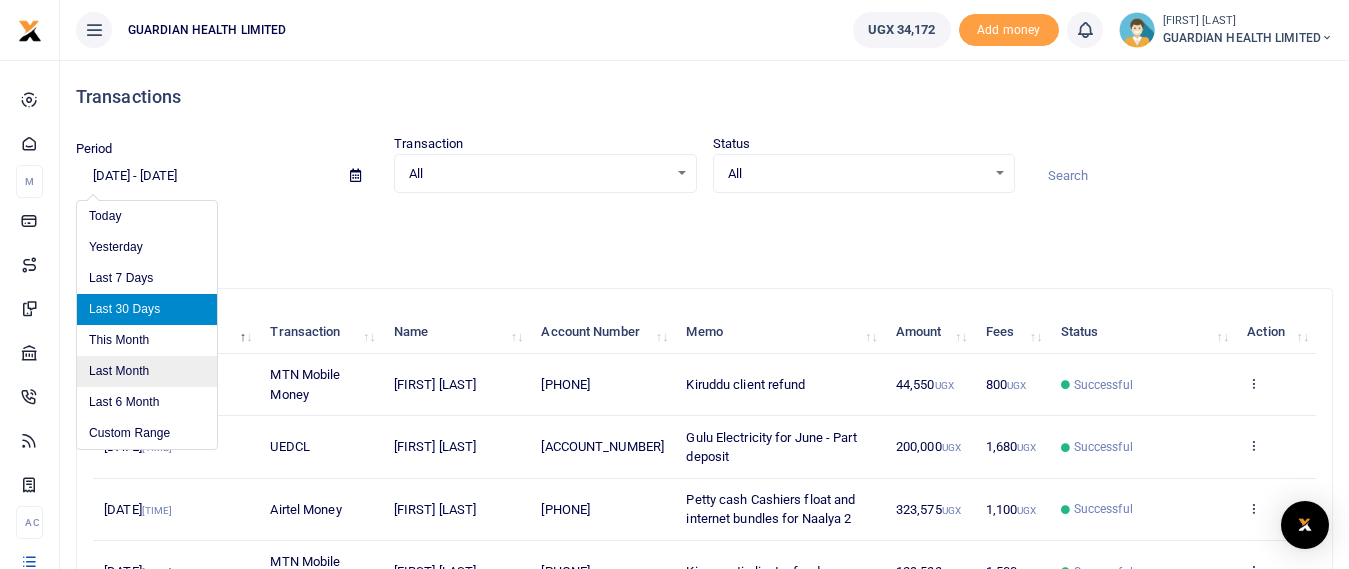 click on "Last Month" at bounding box center [147, 371] 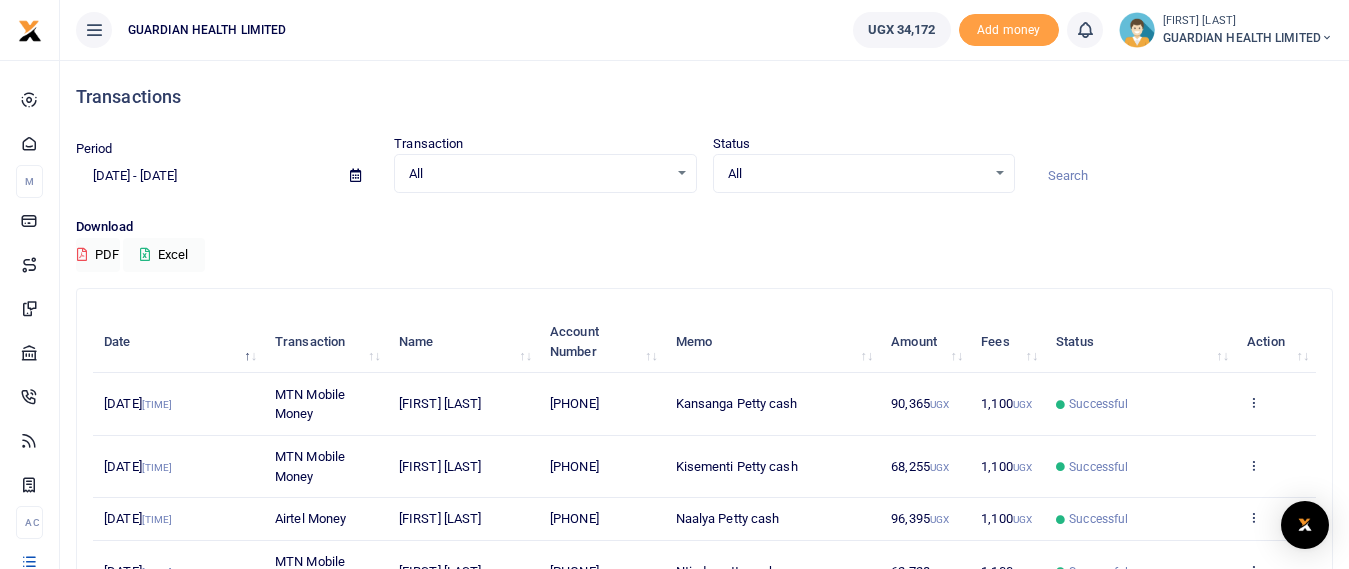 click at bounding box center (355, 175) 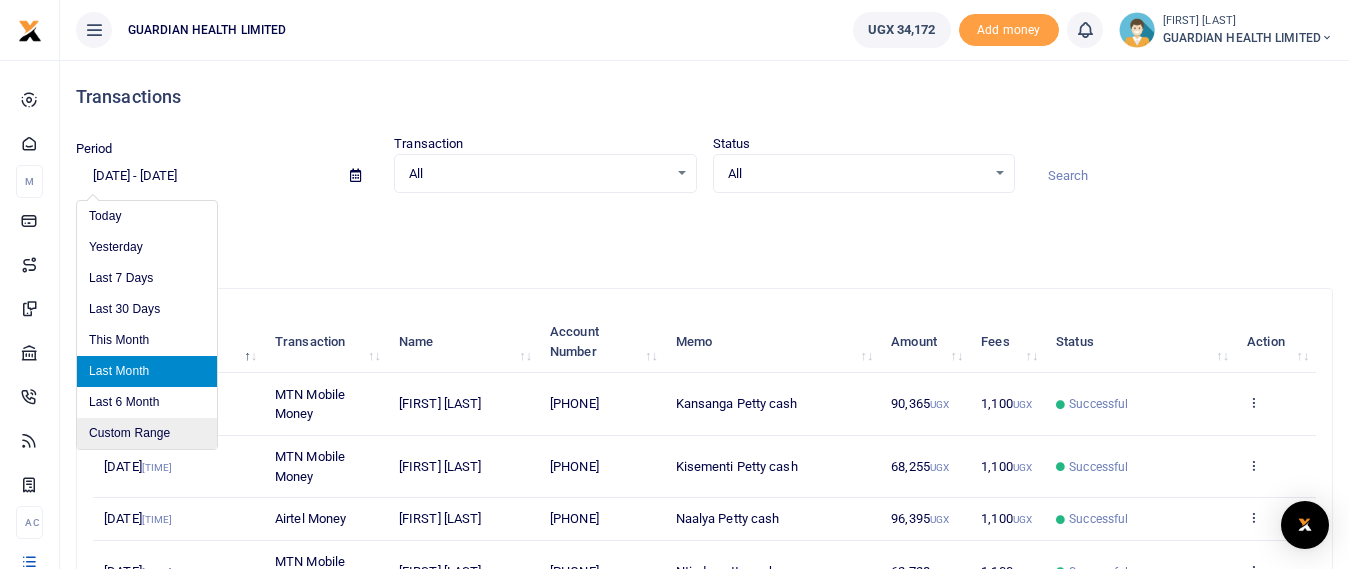 click on "Custom Range" at bounding box center [147, 433] 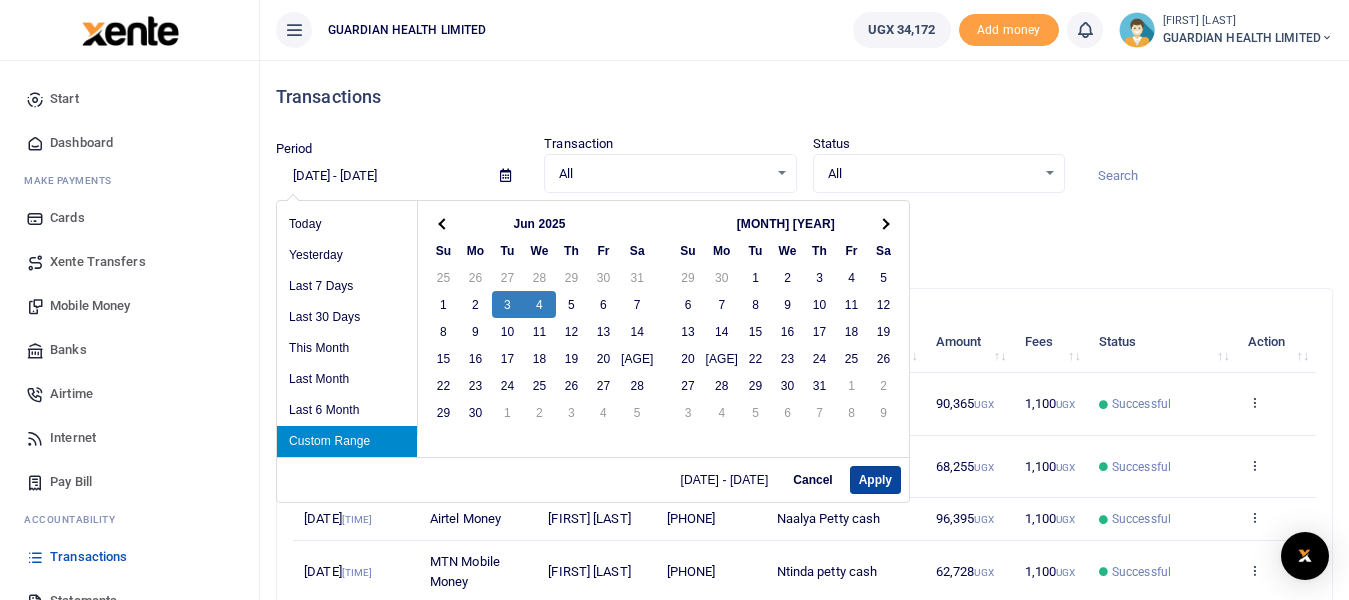 click on "Apply" at bounding box center (875, 480) 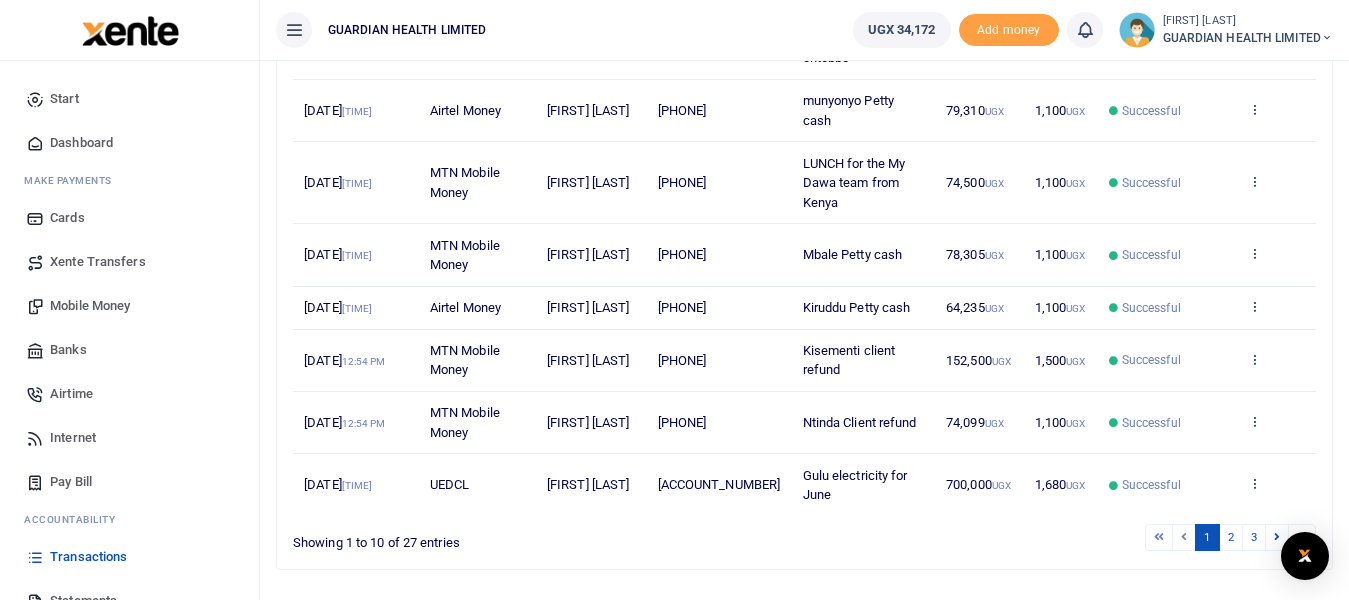 scroll, scrollTop: 593, scrollLeft: 0, axis: vertical 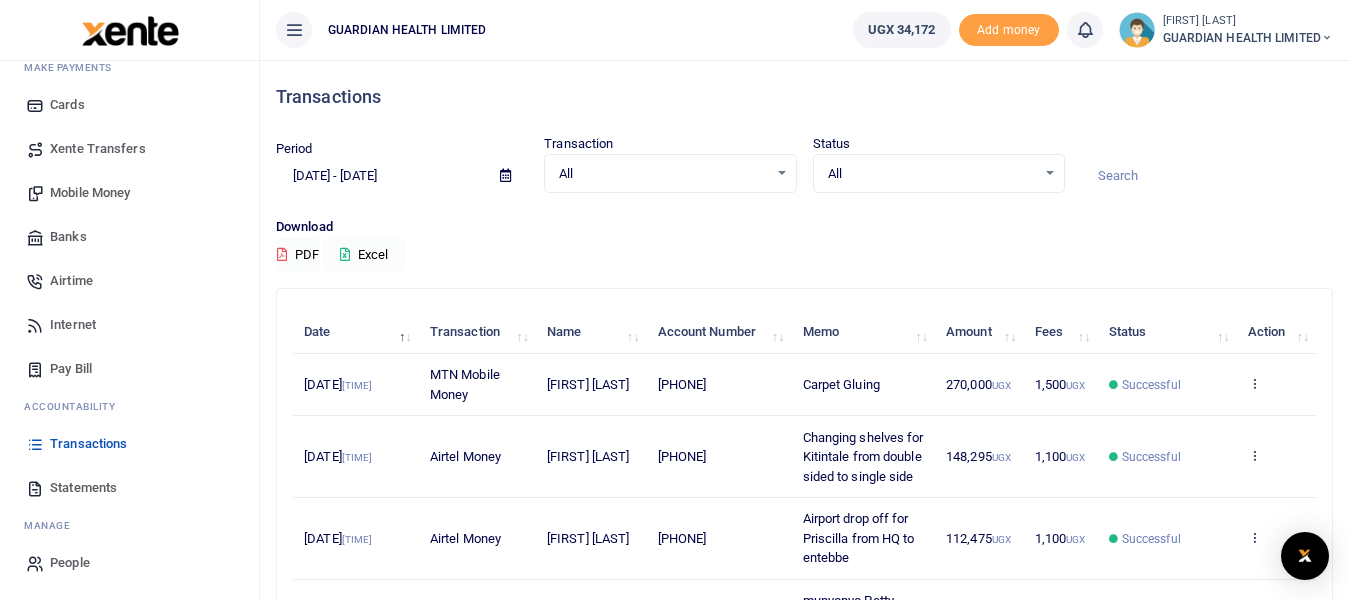 click on "Excel" at bounding box center [364, 255] 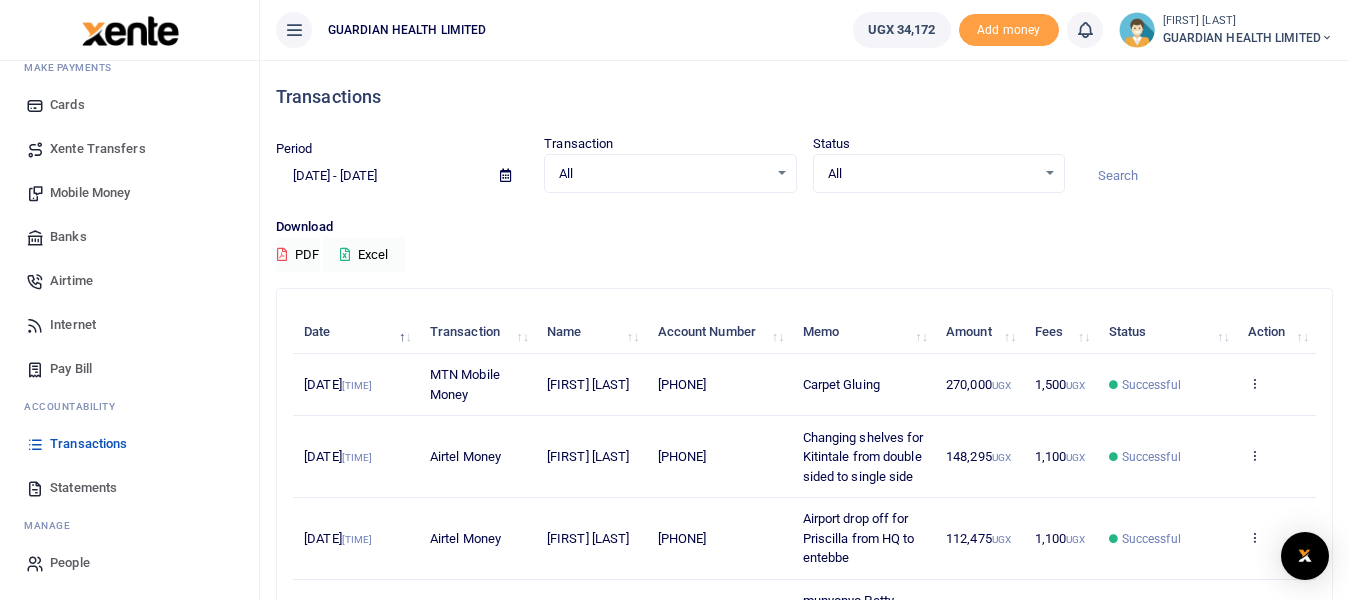 click at bounding box center [505, 175] 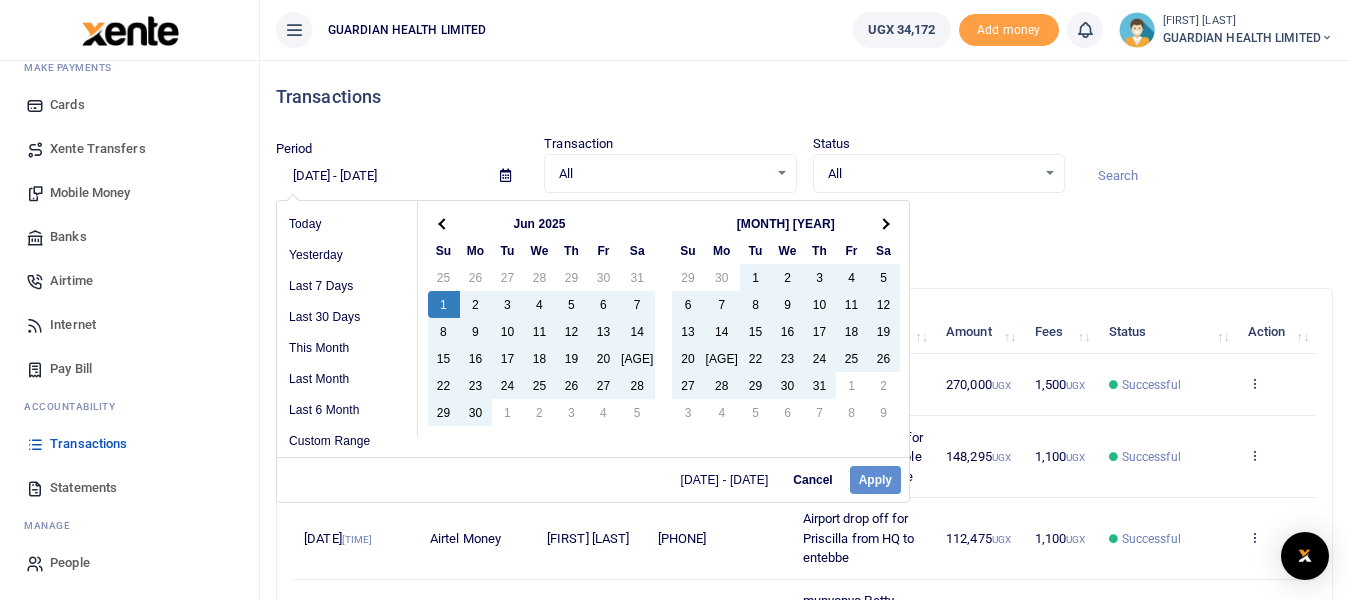 click on "[DATE] - [DATE] Cancel Apply" at bounding box center (593, 479) 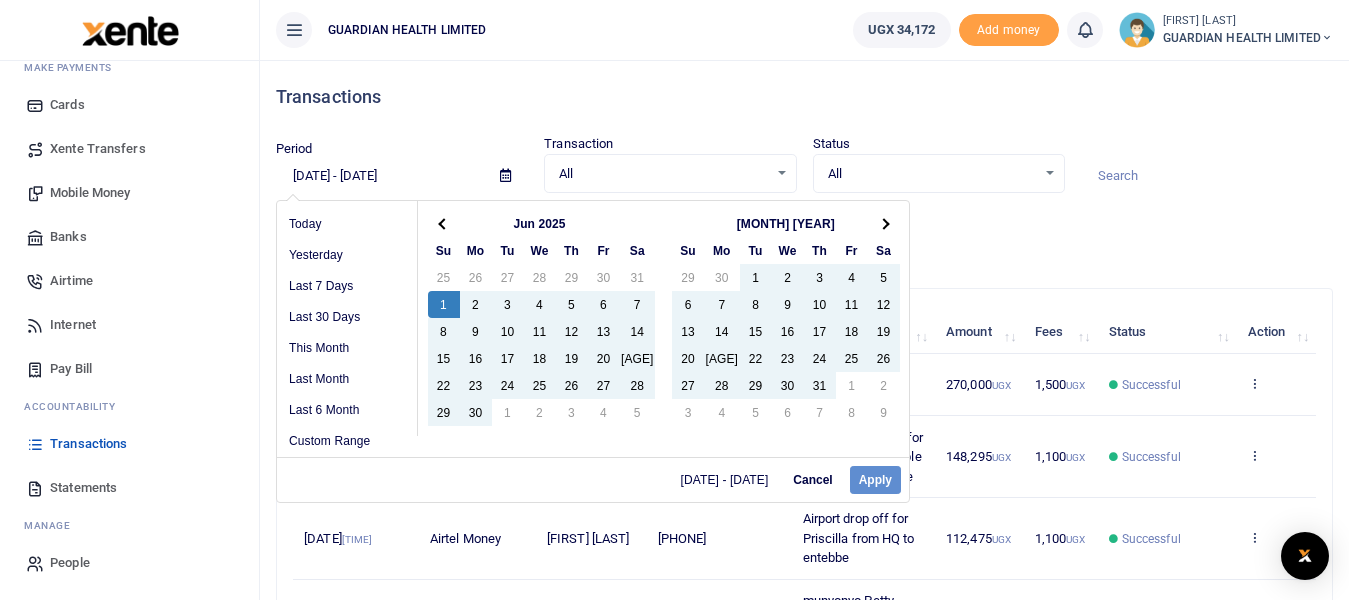click on "[DATE] - [DATE] Cancel Apply" at bounding box center [593, 479] 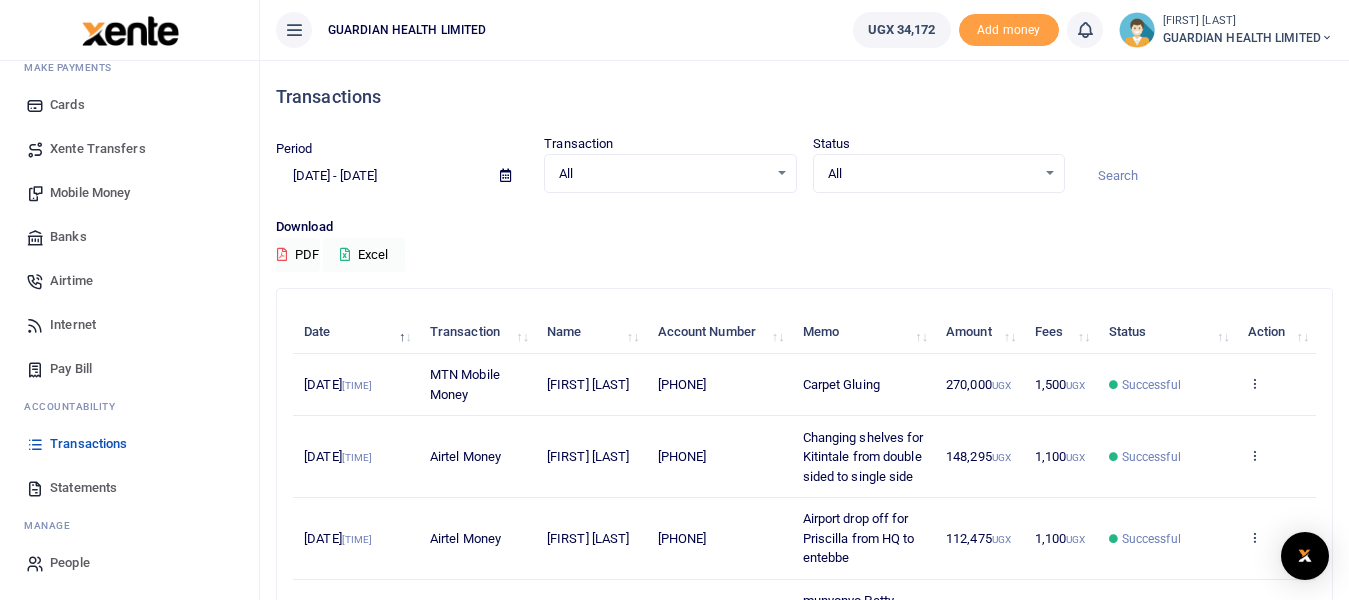 click at bounding box center (505, 175) 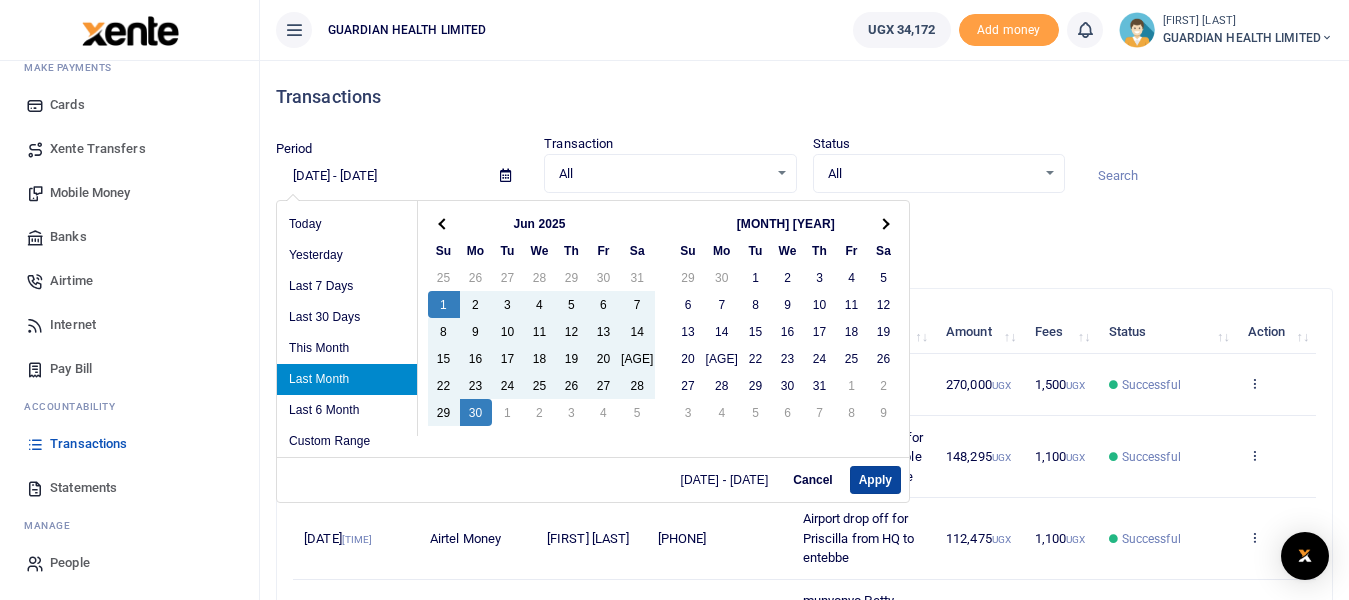 click on "Apply" at bounding box center (875, 480) 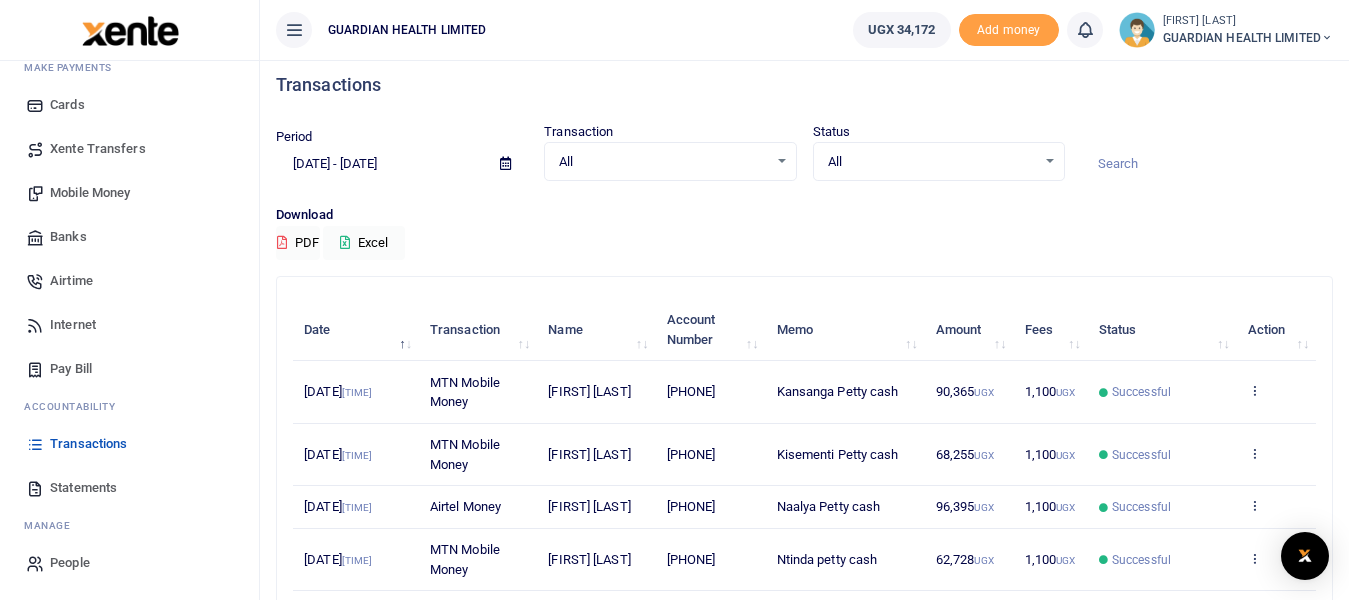 scroll, scrollTop: 0, scrollLeft: 0, axis: both 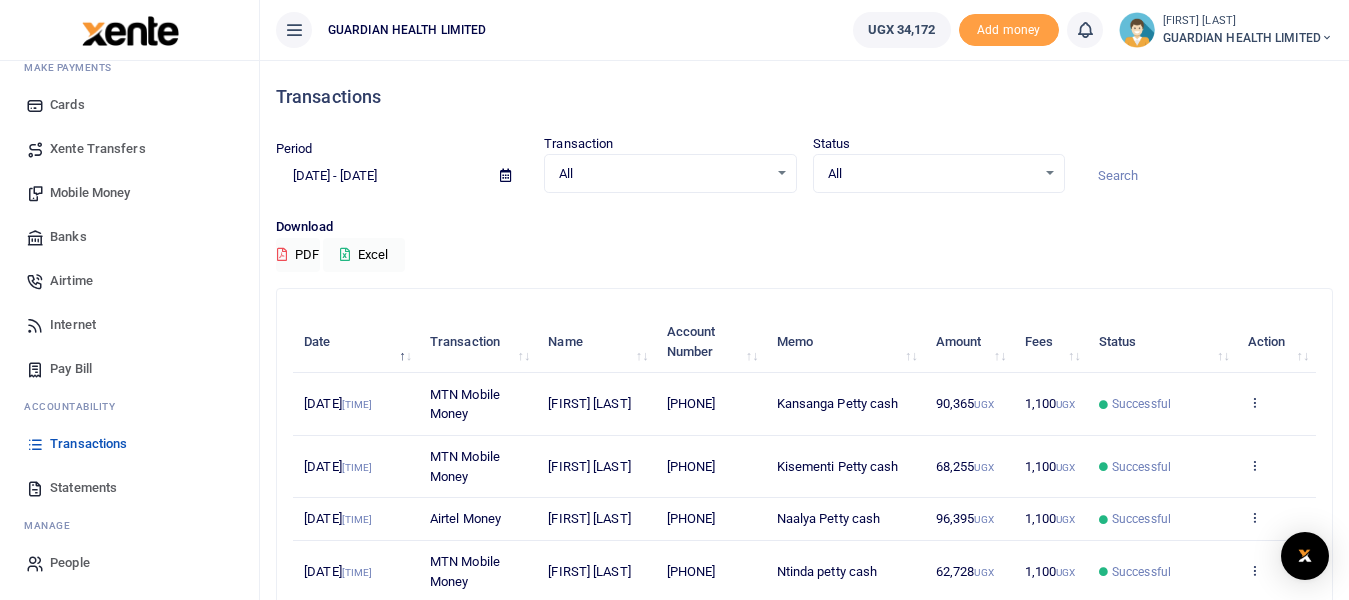 click at bounding box center (505, 175) 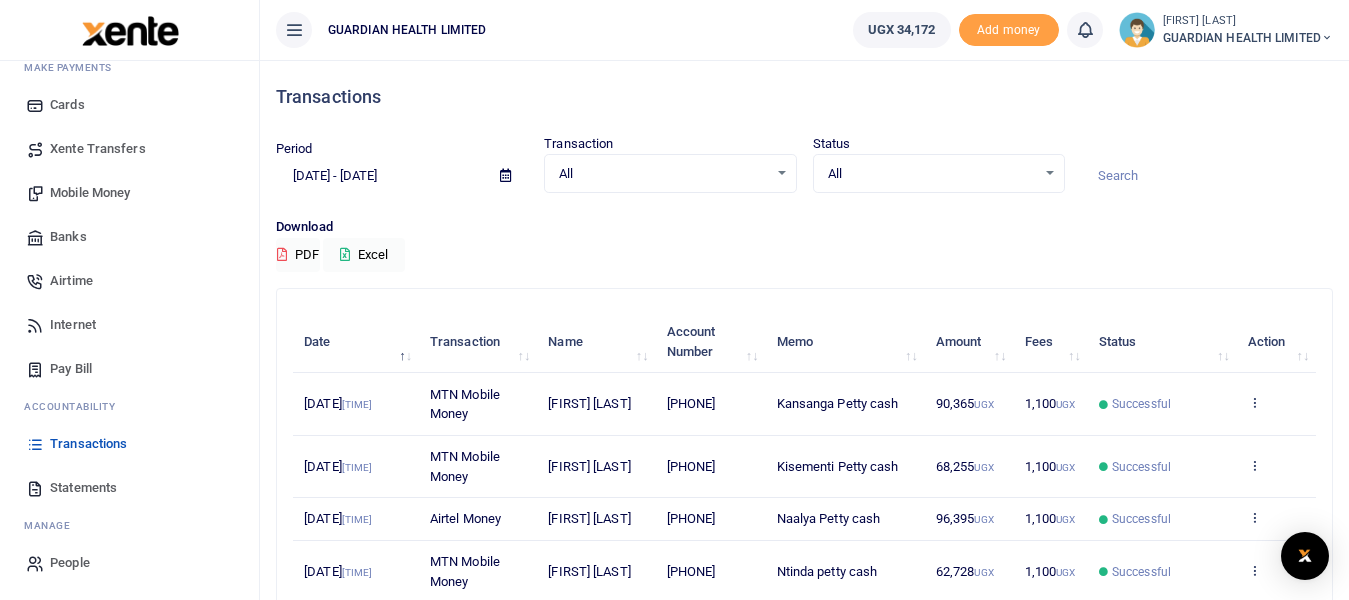 click on "Period
[DATE] - [DATE]
Transaction
All Select an option...
All
Airtime
Internet
Utilities
Invoices
Mobile Money Payout
Deposits/Topup
Card creation
Taxes
Bank to Bank Transfer
Status
All Select an option...
All" at bounding box center (804, 573) 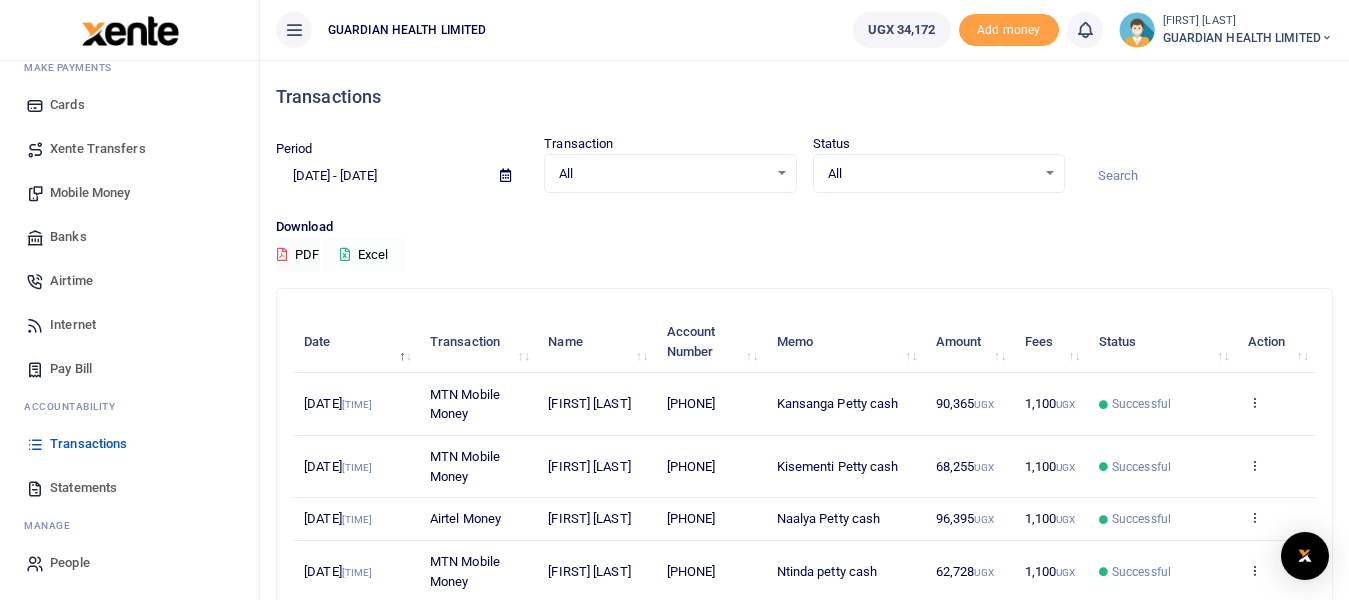click on "Excel" at bounding box center (364, 255) 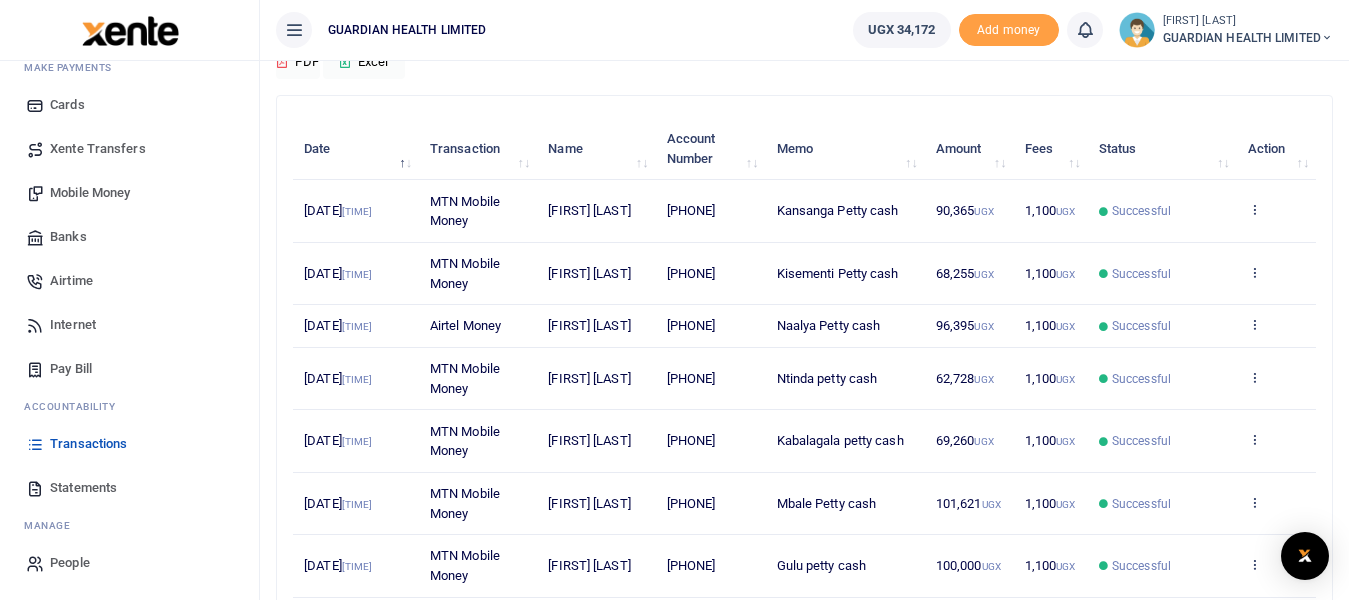 scroll, scrollTop: 200, scrollLeft: 0, axis: vertical 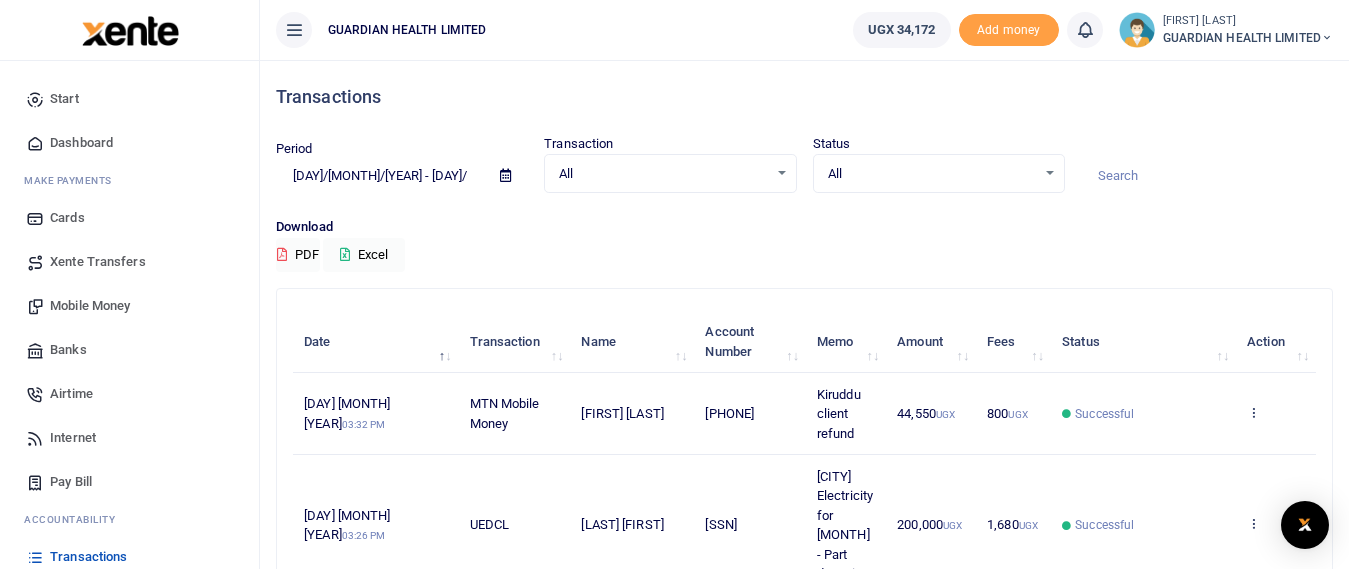click on "Airtime" at bounding box center (71, 394) 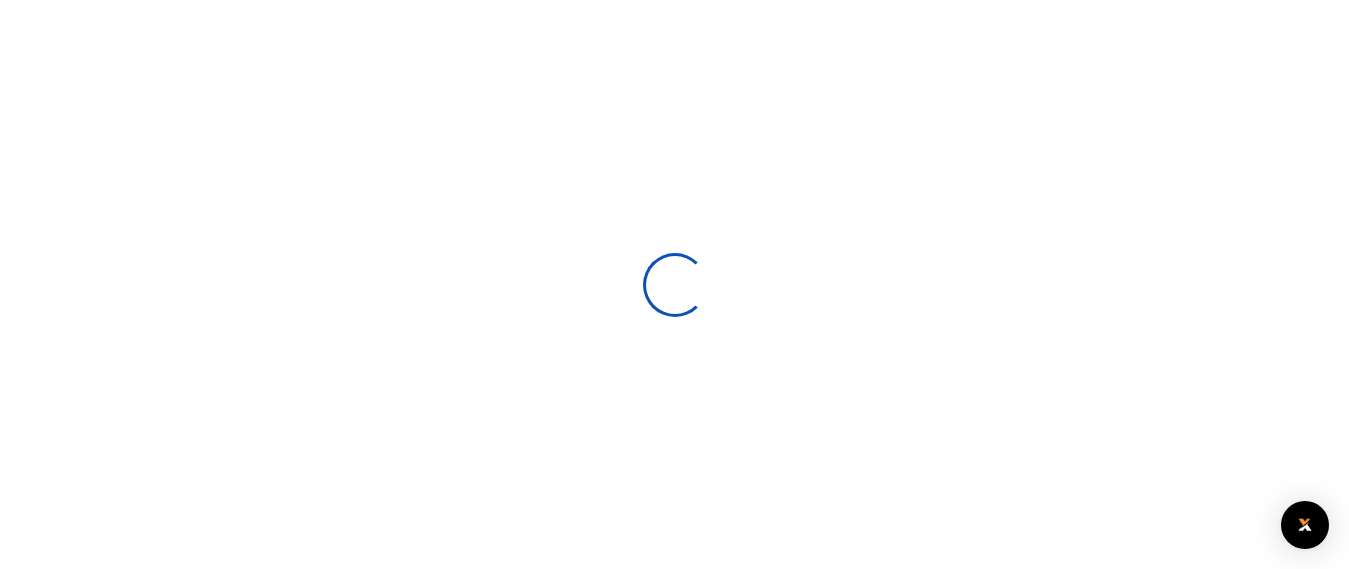 scroll, scrollTop: 0, scrollLeft: 0, axis: both 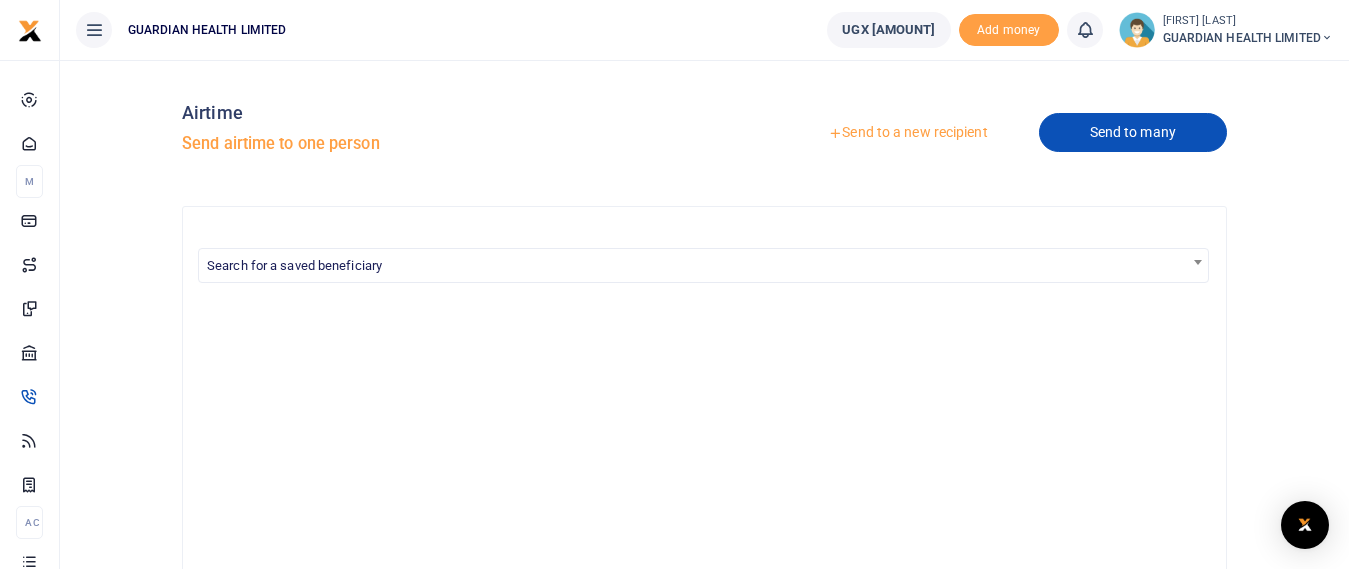 click on "Send to many" at bounding box center (1133, 132) 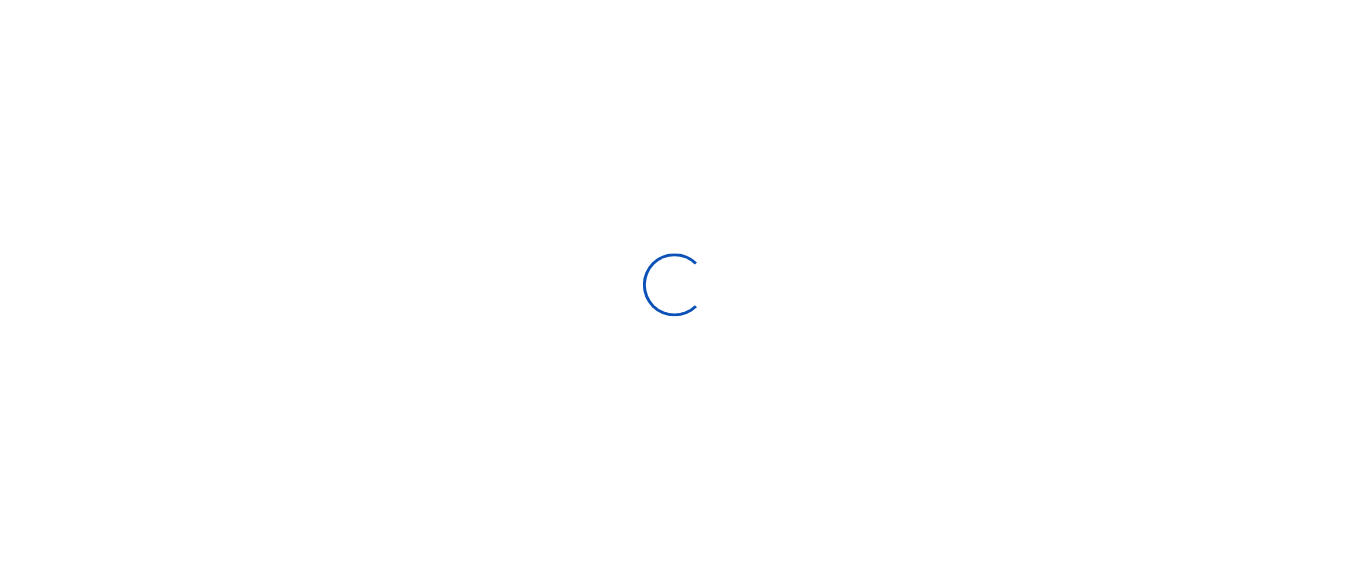 scroll, scrollTop: 0, scrollLeft: 0, axis: both 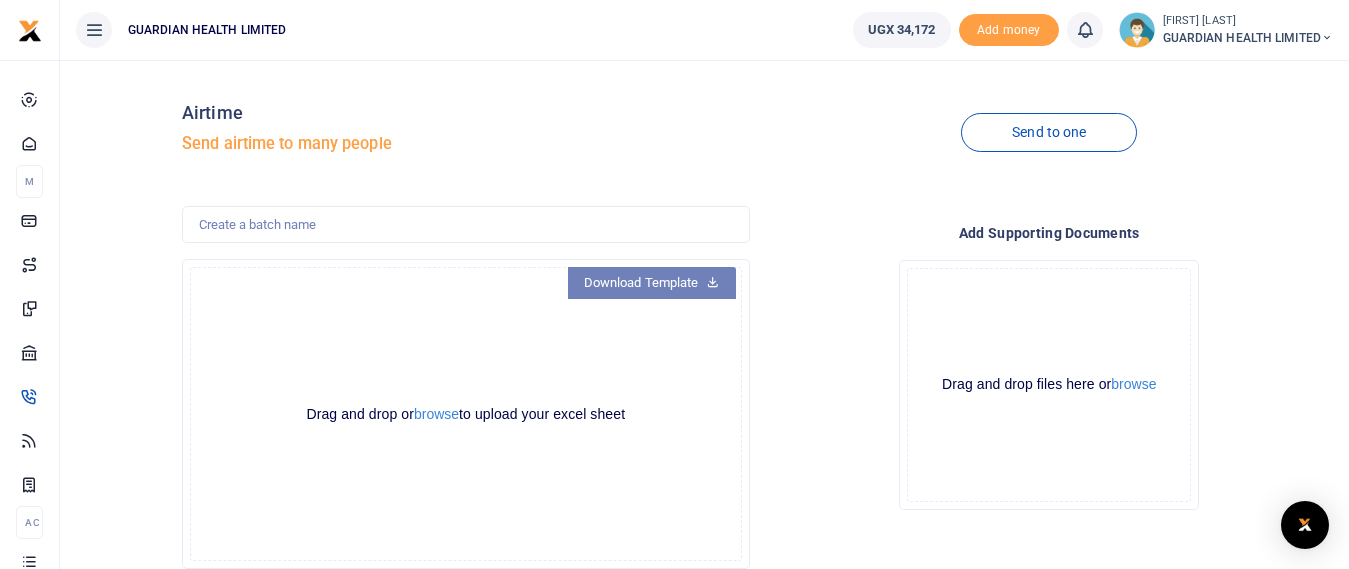 click on "Download Template" at bounding box center [652, 283] 